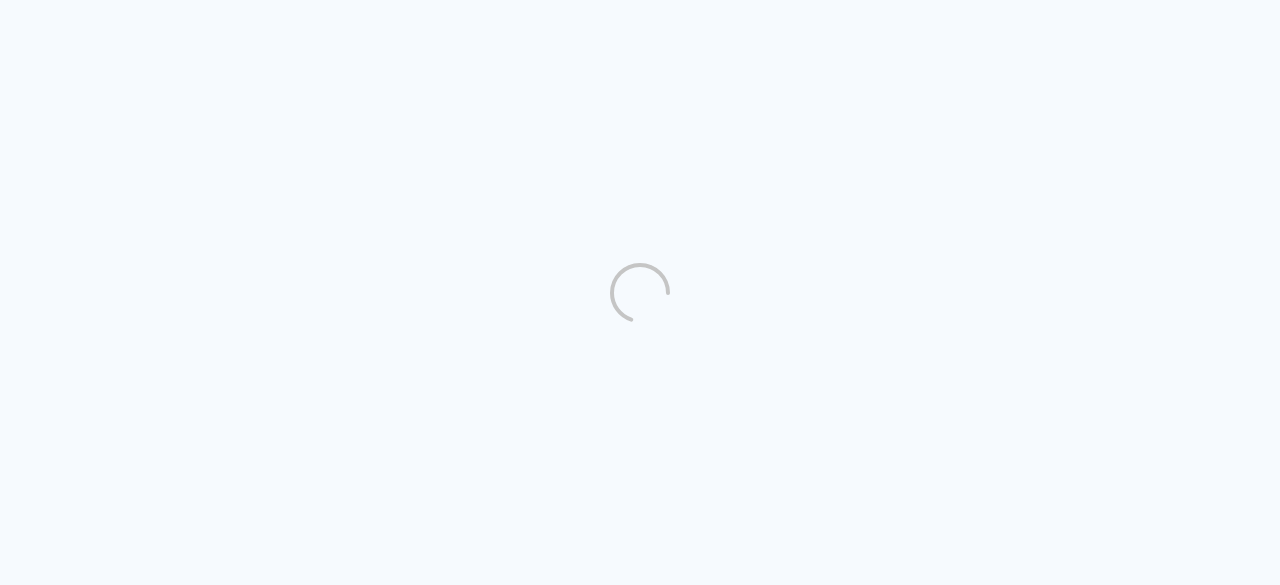 scroll, scrollTop: 0, scrollLeft: 0, axis: both 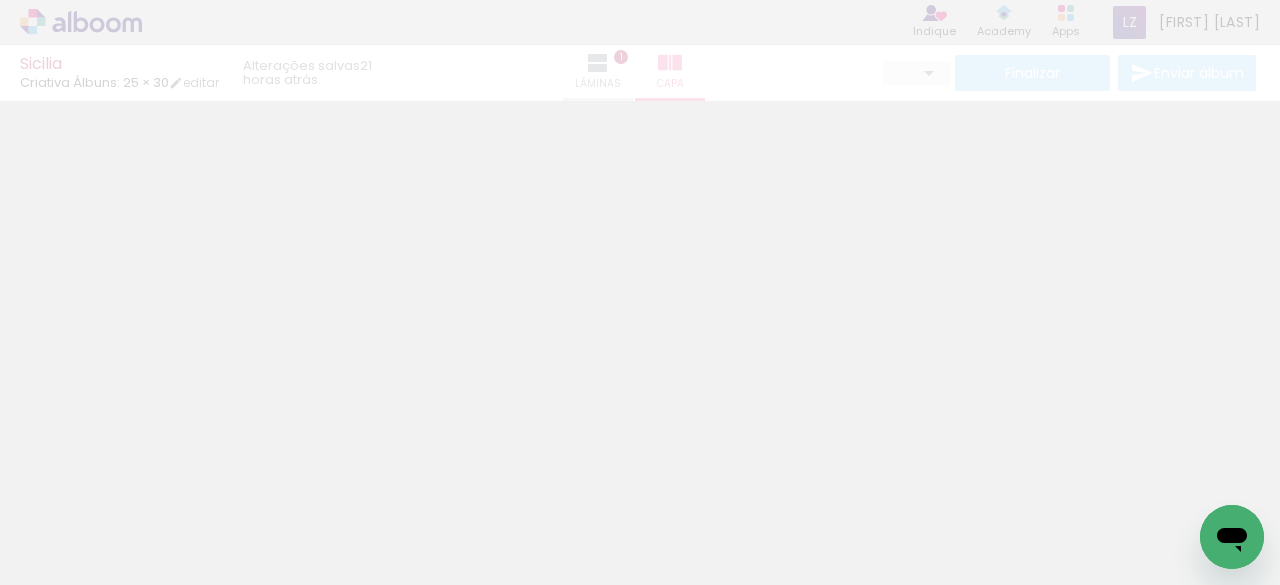 type on "0" 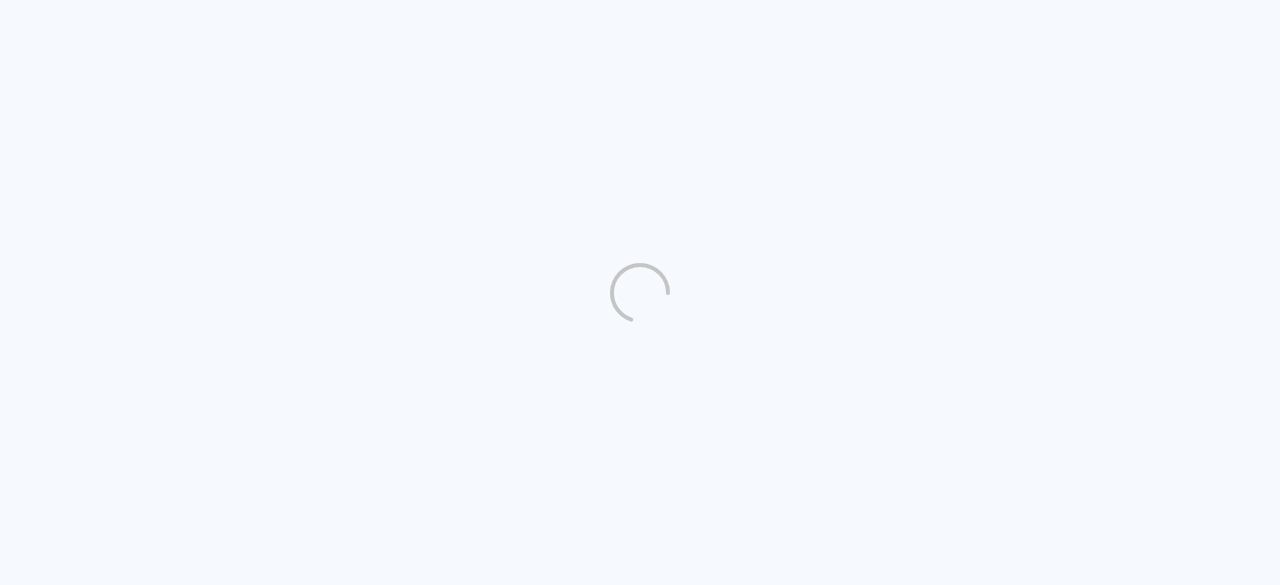 scroll, scrollTop: 0, scrollLeft: 0, axis: both 